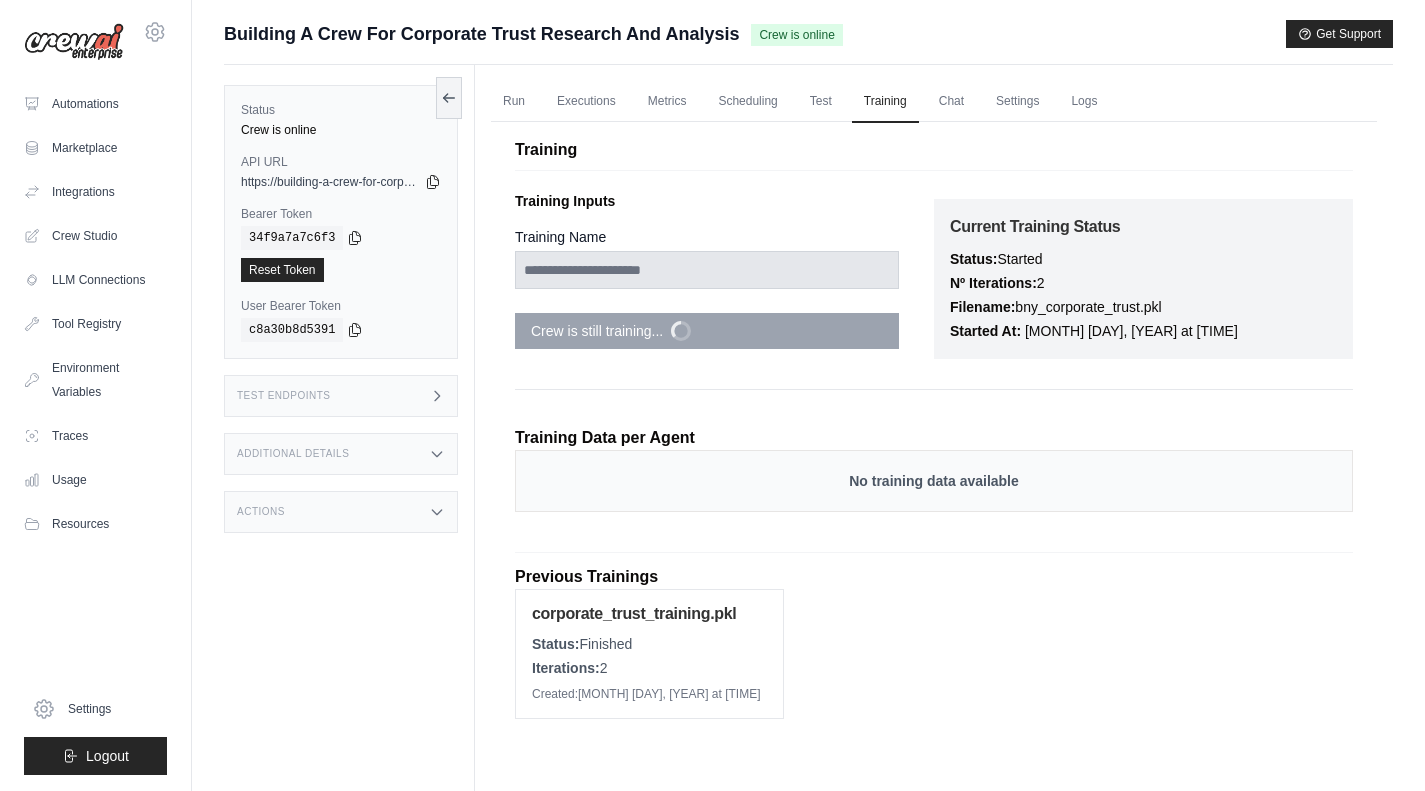 scroll, scrollTop: 0, scrollLeft: 0, axis: both 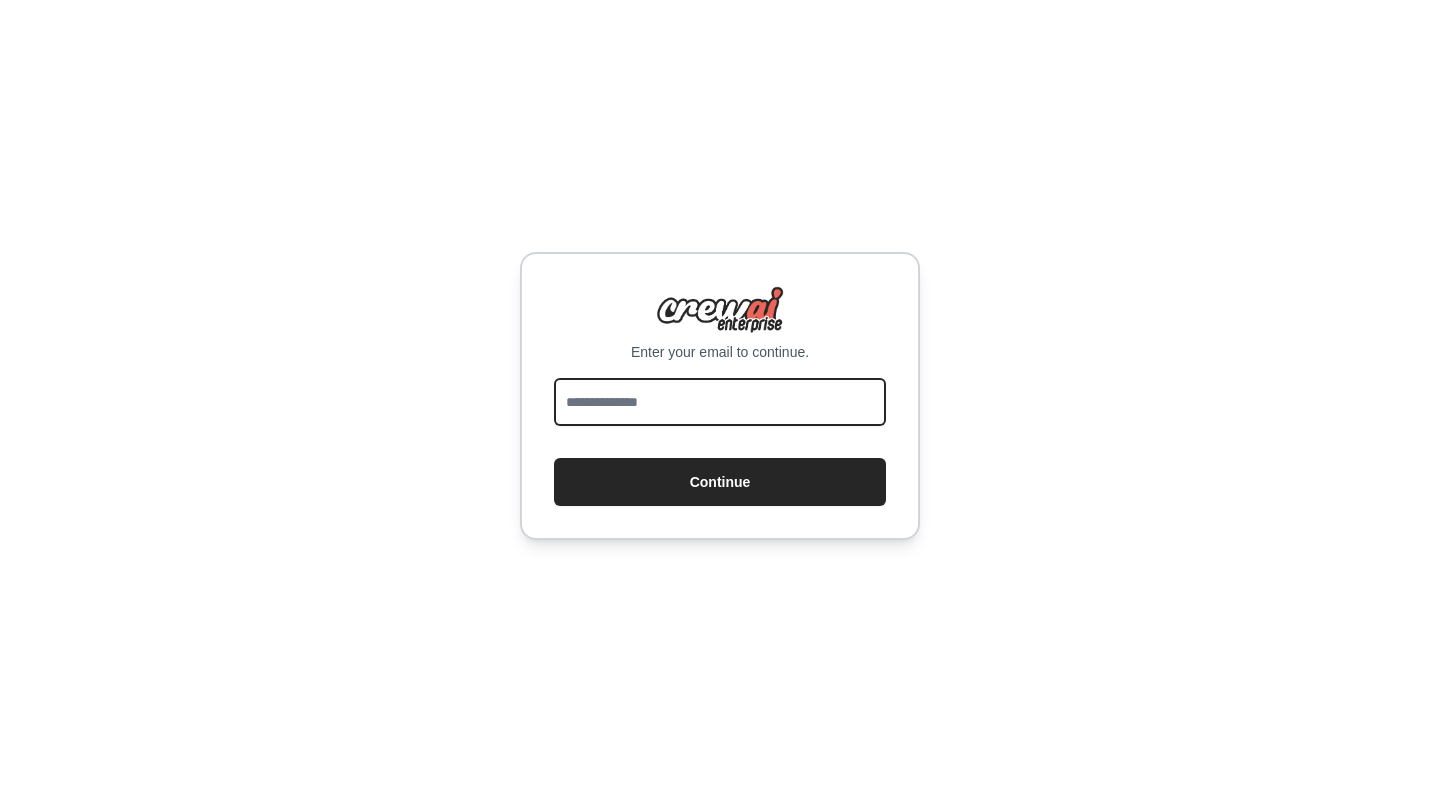 click at bounding box center (720, 402) 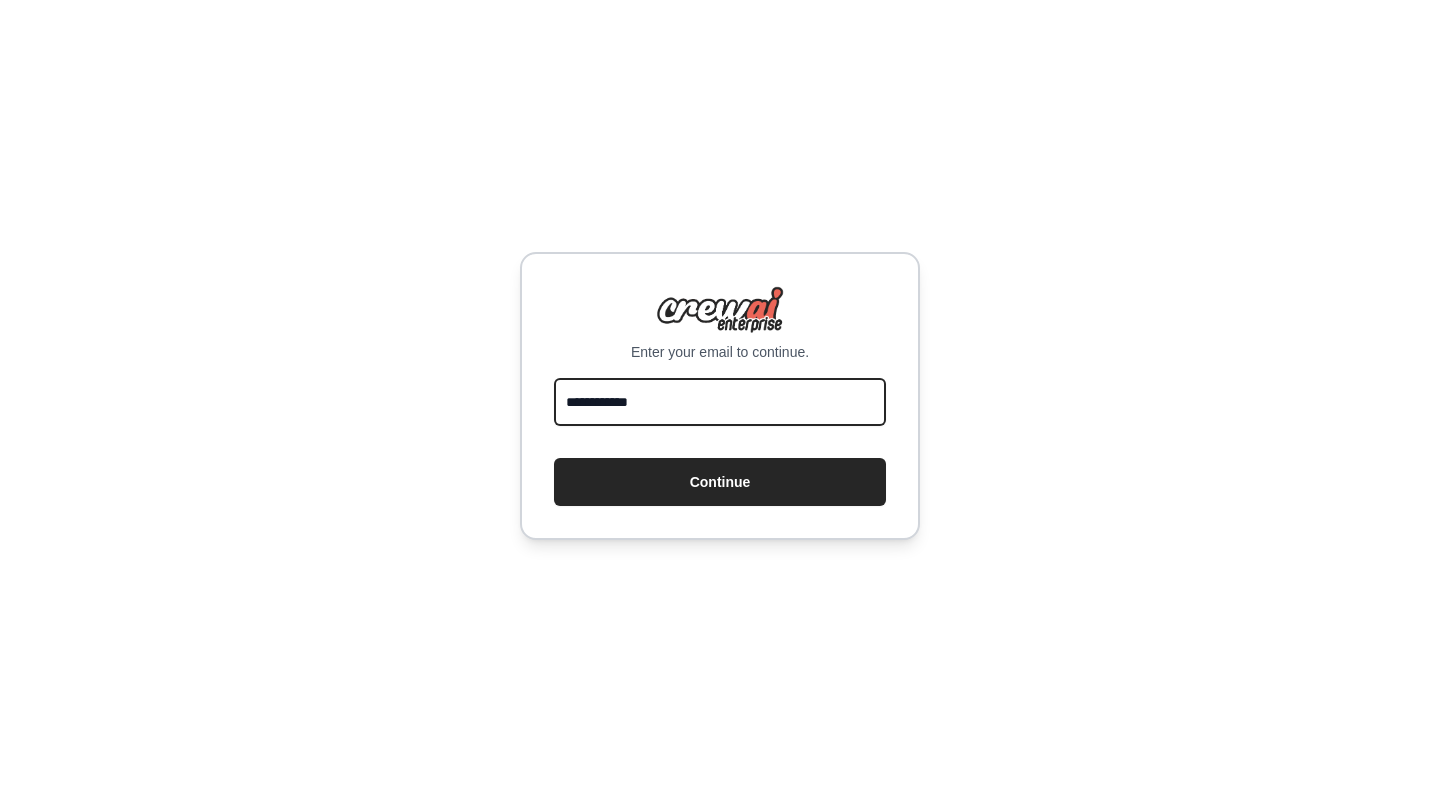 type on "**********" 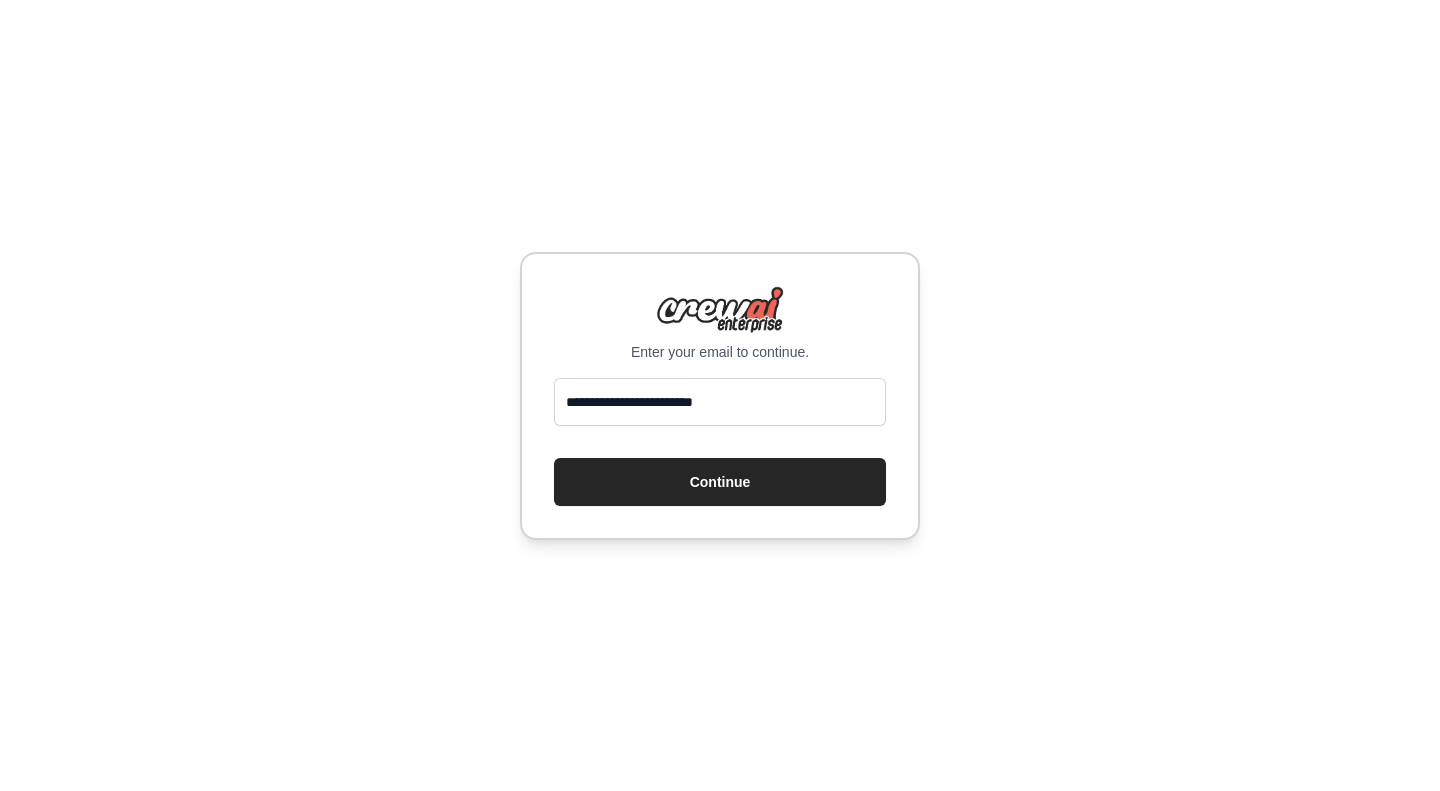 click on "Continue" at bounding box center [720, 482] 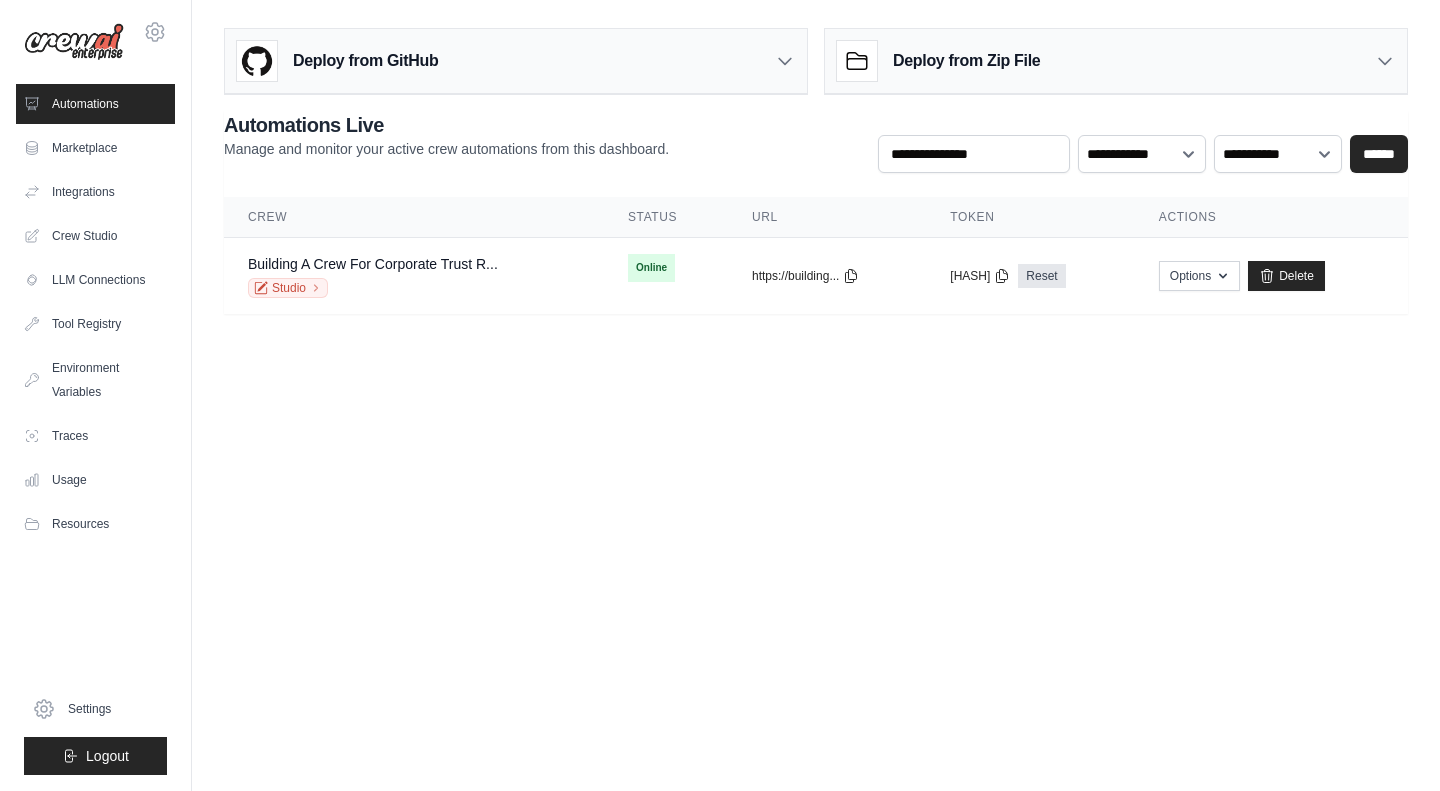 scroll, scrollTop: 0, scrollLeft: 0, axis: both 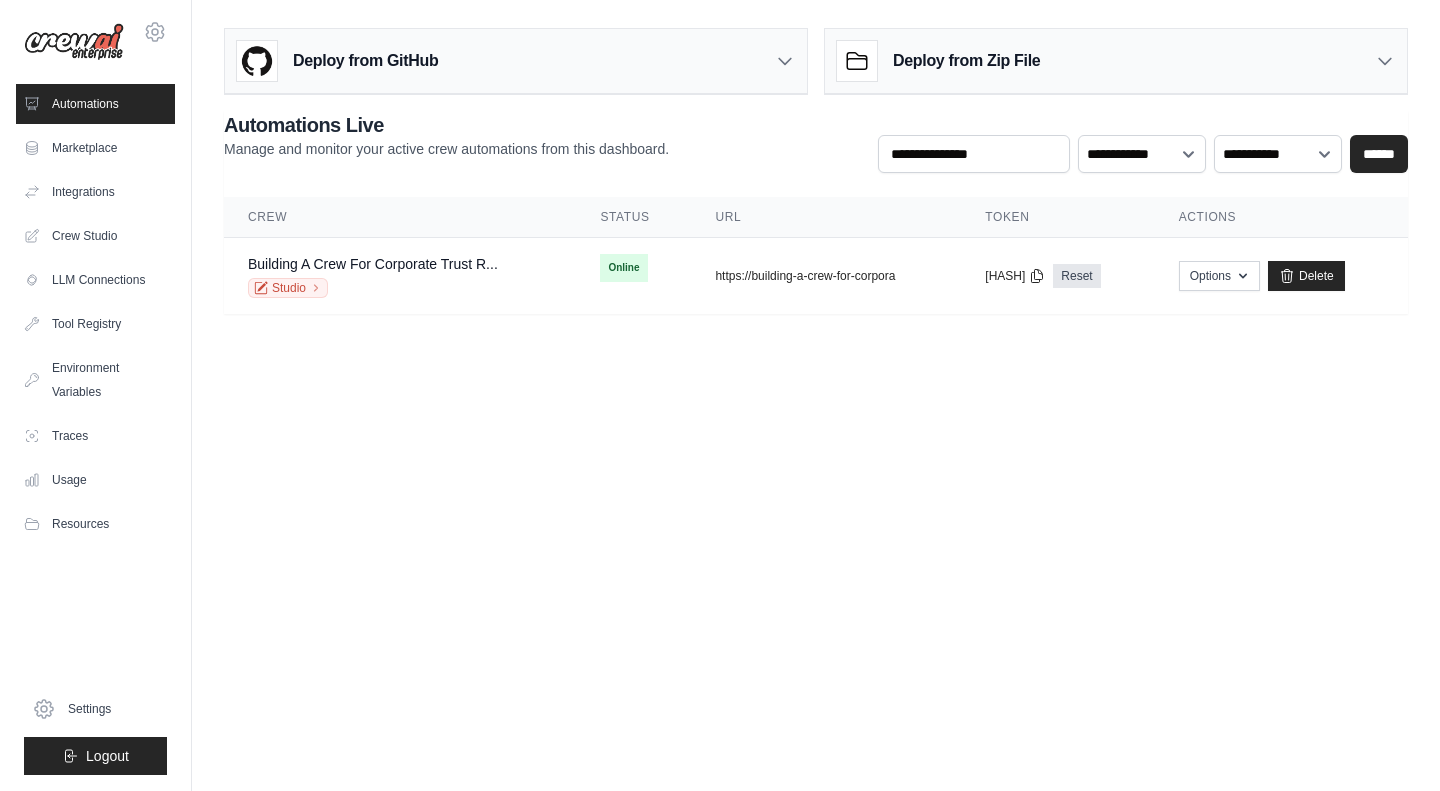 click on "Building A Crew For Corporate Trust R..." at bounding box center (373, 264) 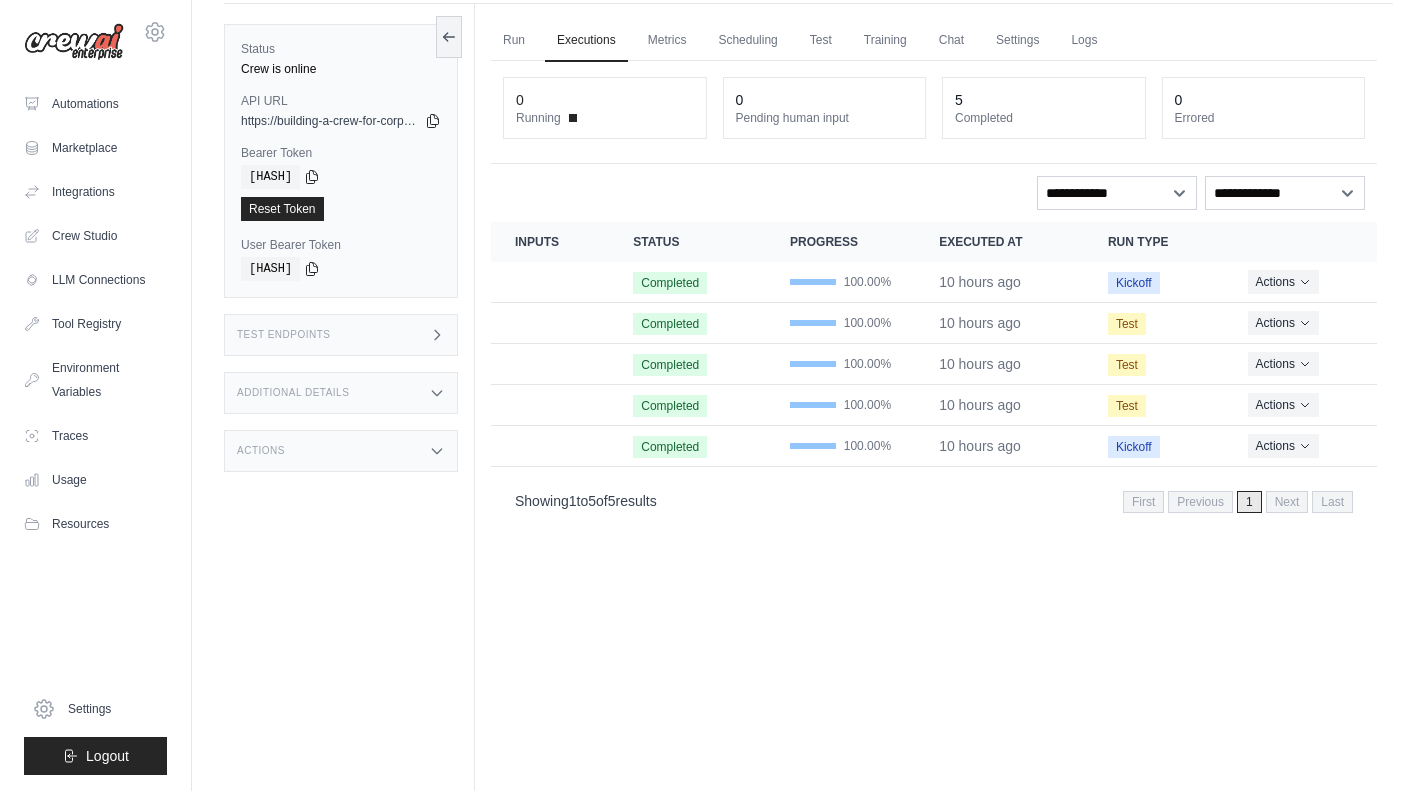 scroll, scrollTop: 85, scrollLeft: 0, axis: vertical 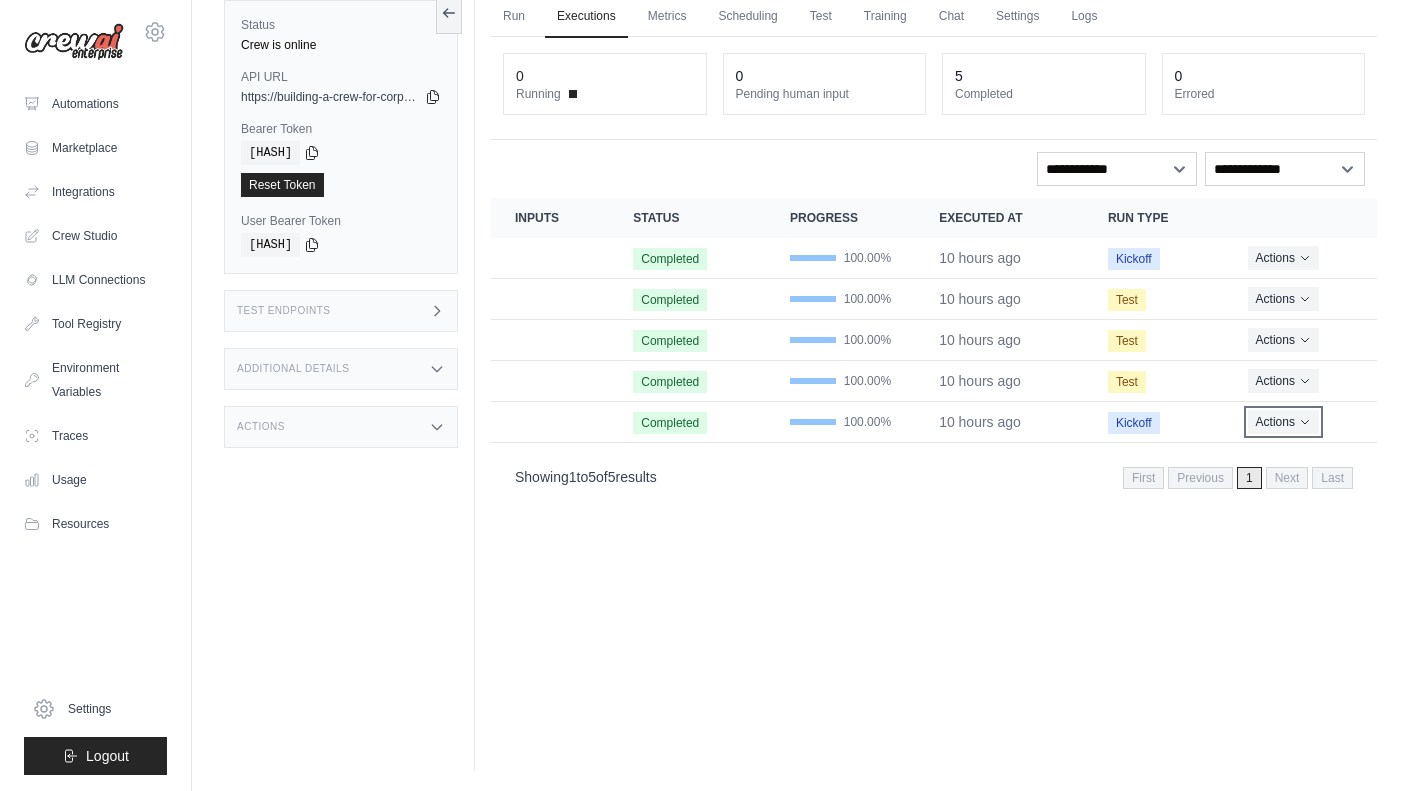 click on "Actions" at bounding box center [1283, 422] 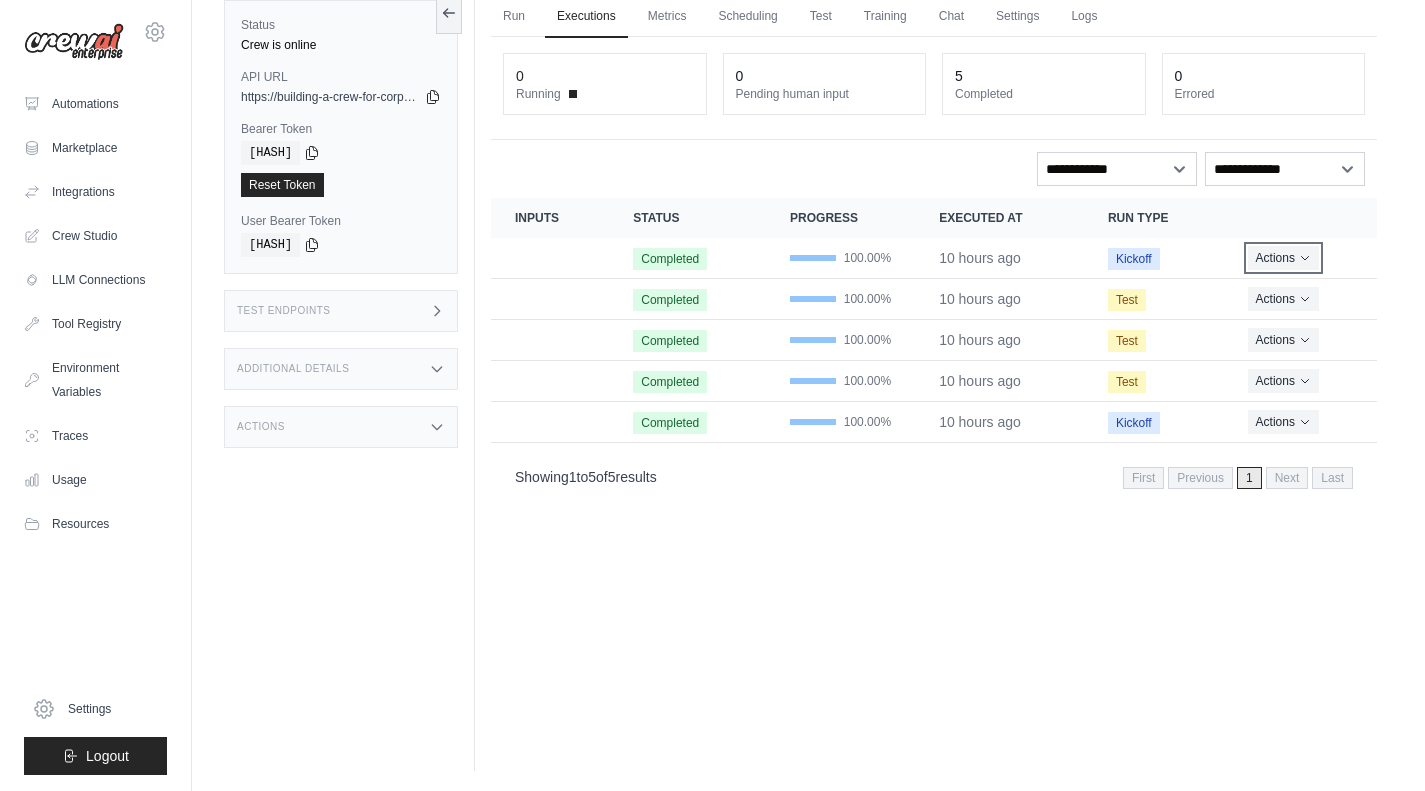 click 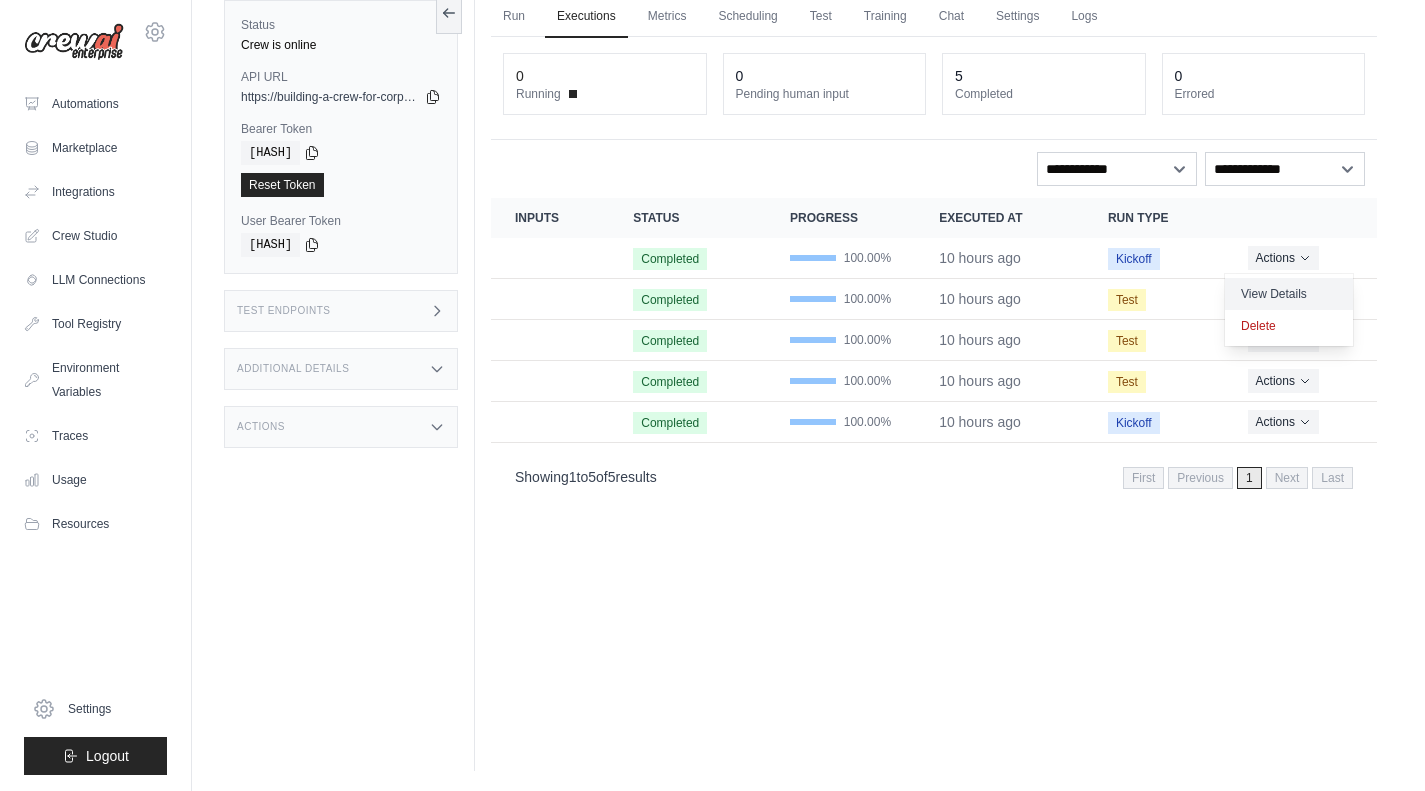click on "View Details" at bounding box center (1289, 294) 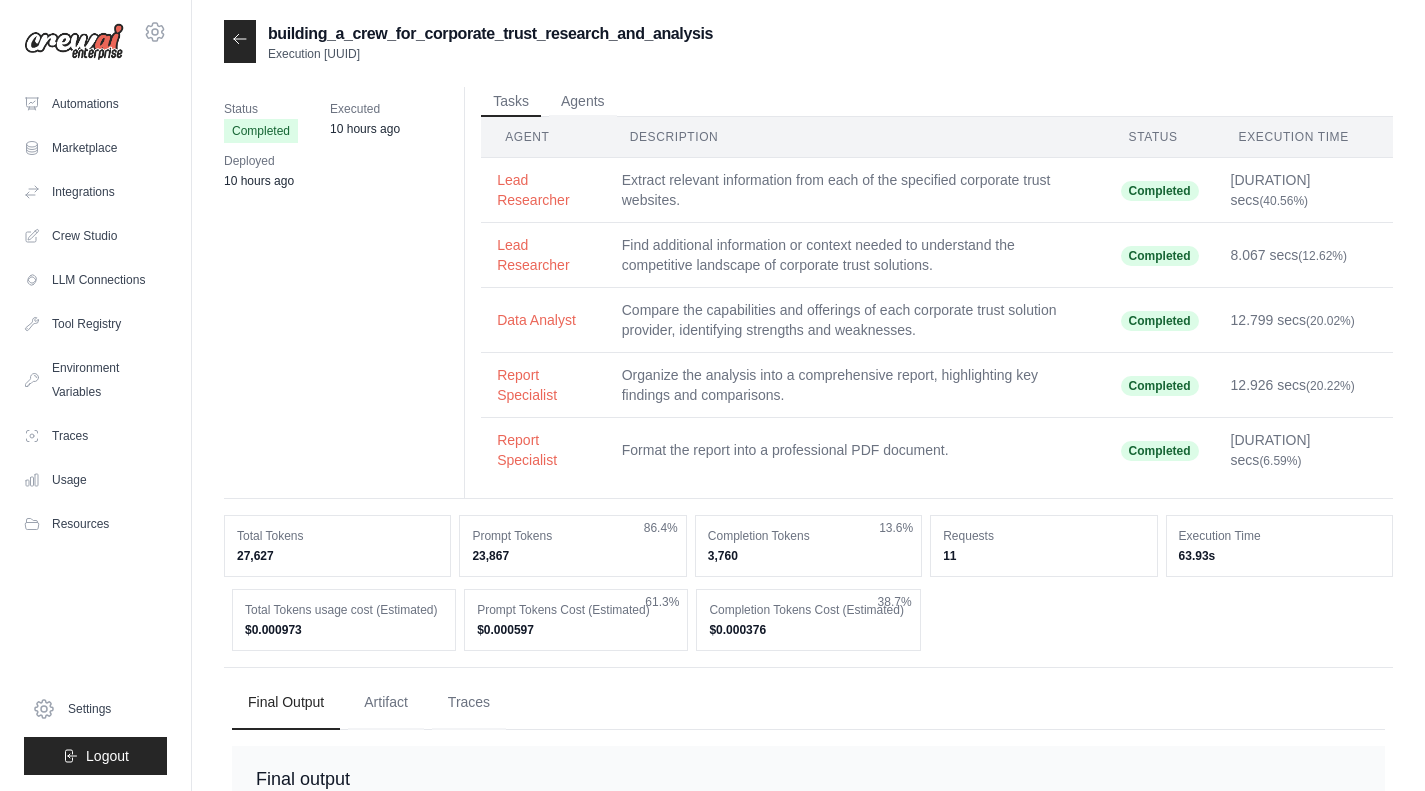 scroll, scrollTop: 0, scrollLeft: 0, axis: both 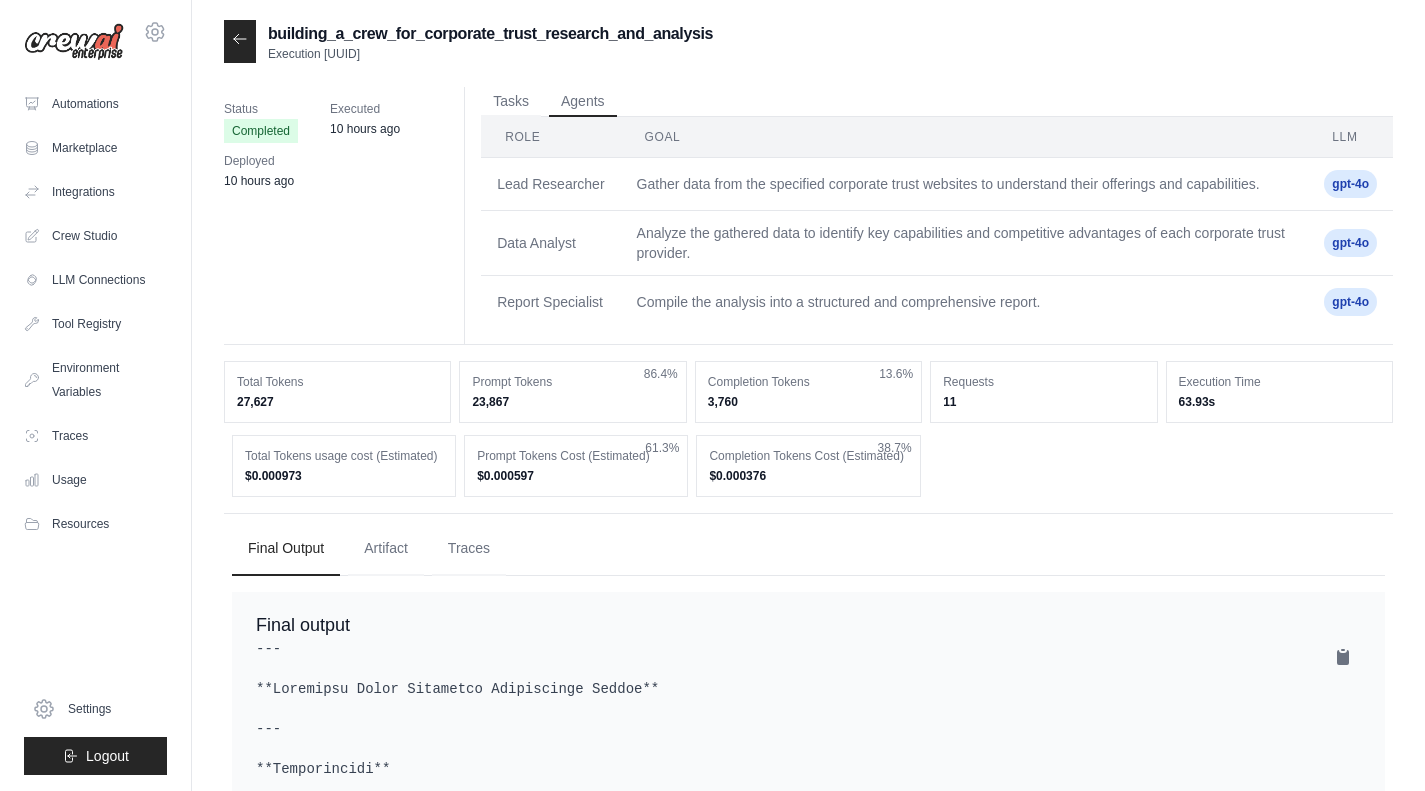 click on "Automations" at bounding box center (95, 104) 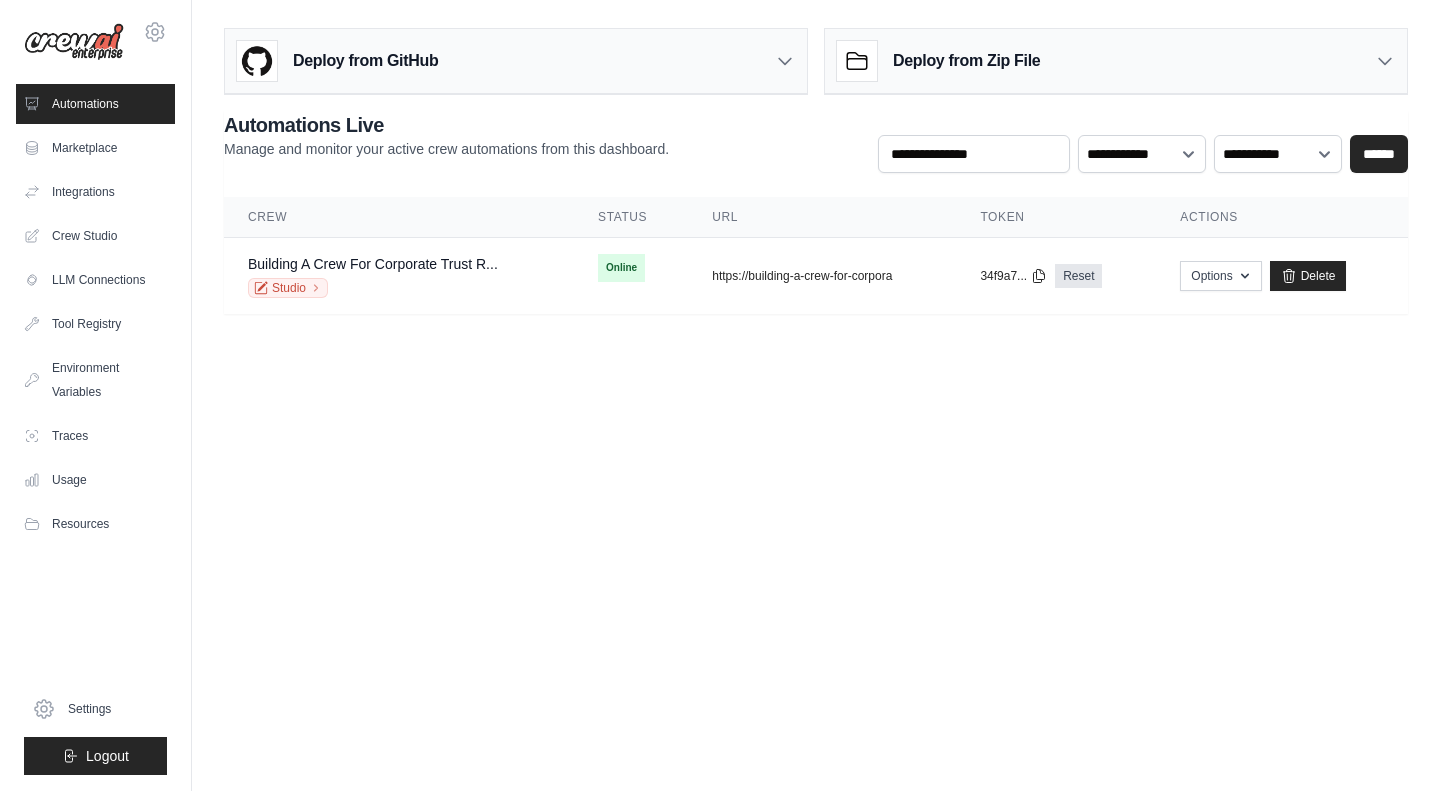 click on "Building A Crew For Corporate Trust R..." at bounding box center (373, 264) 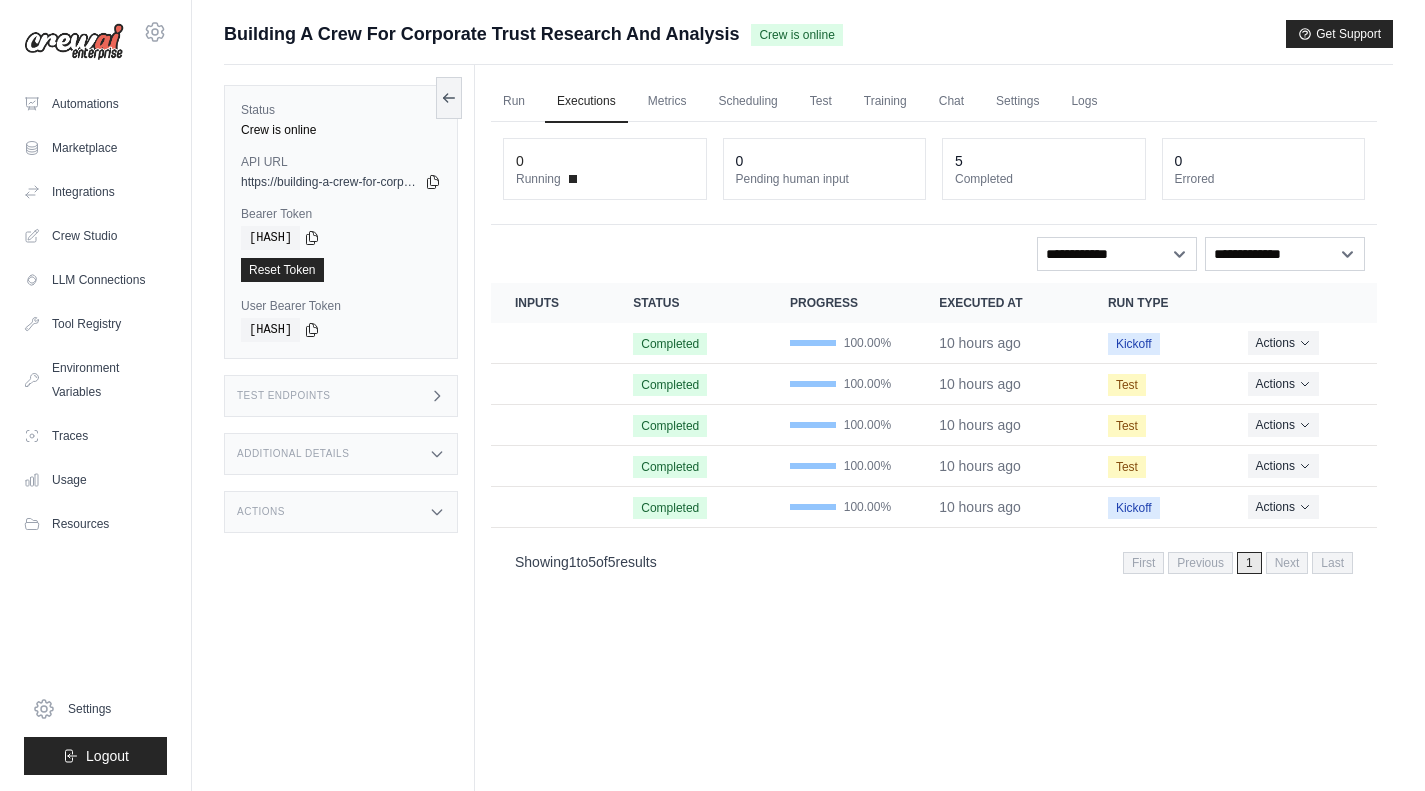 click on "Metrics" at bounding box center (667, 102) 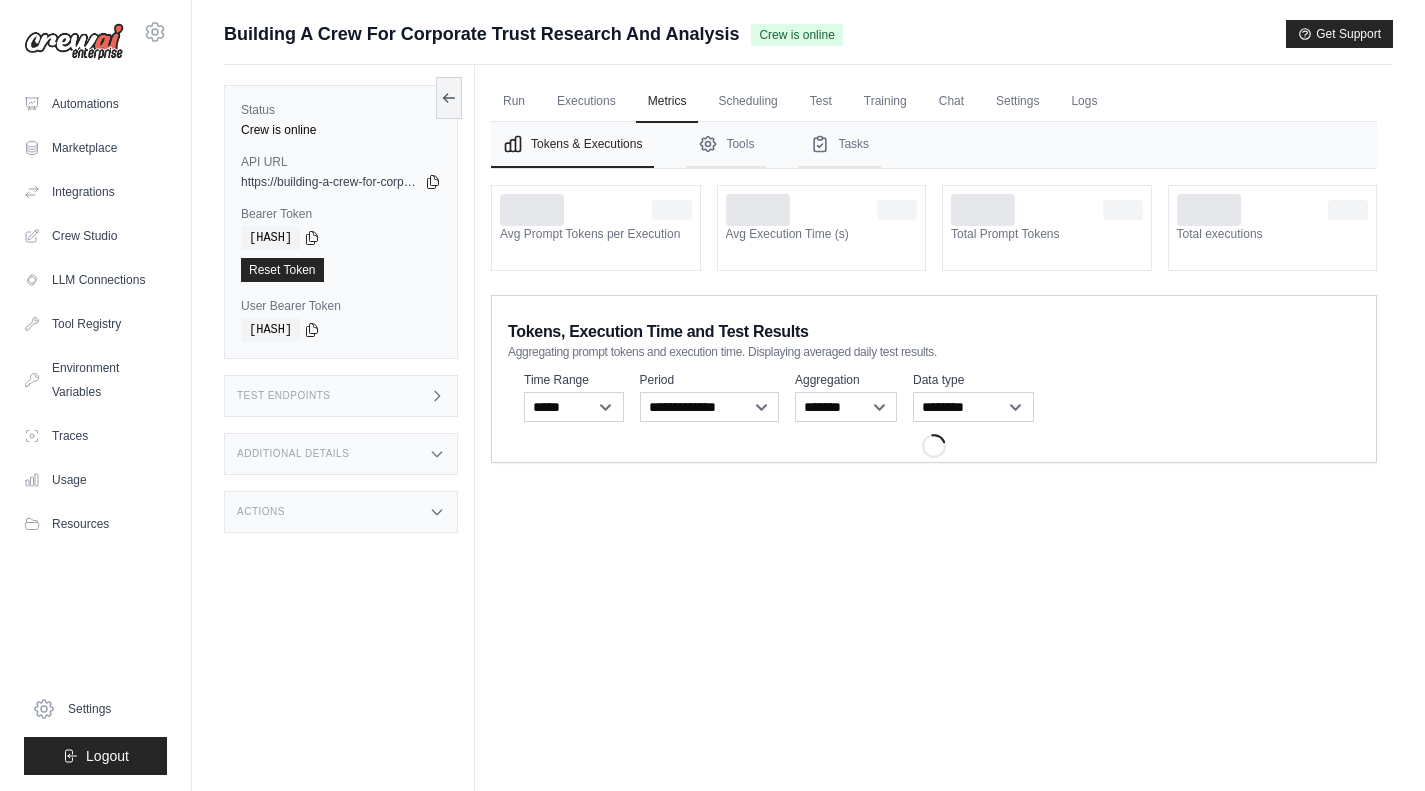 click on "Scheduling" at bounding box center [747, 102] 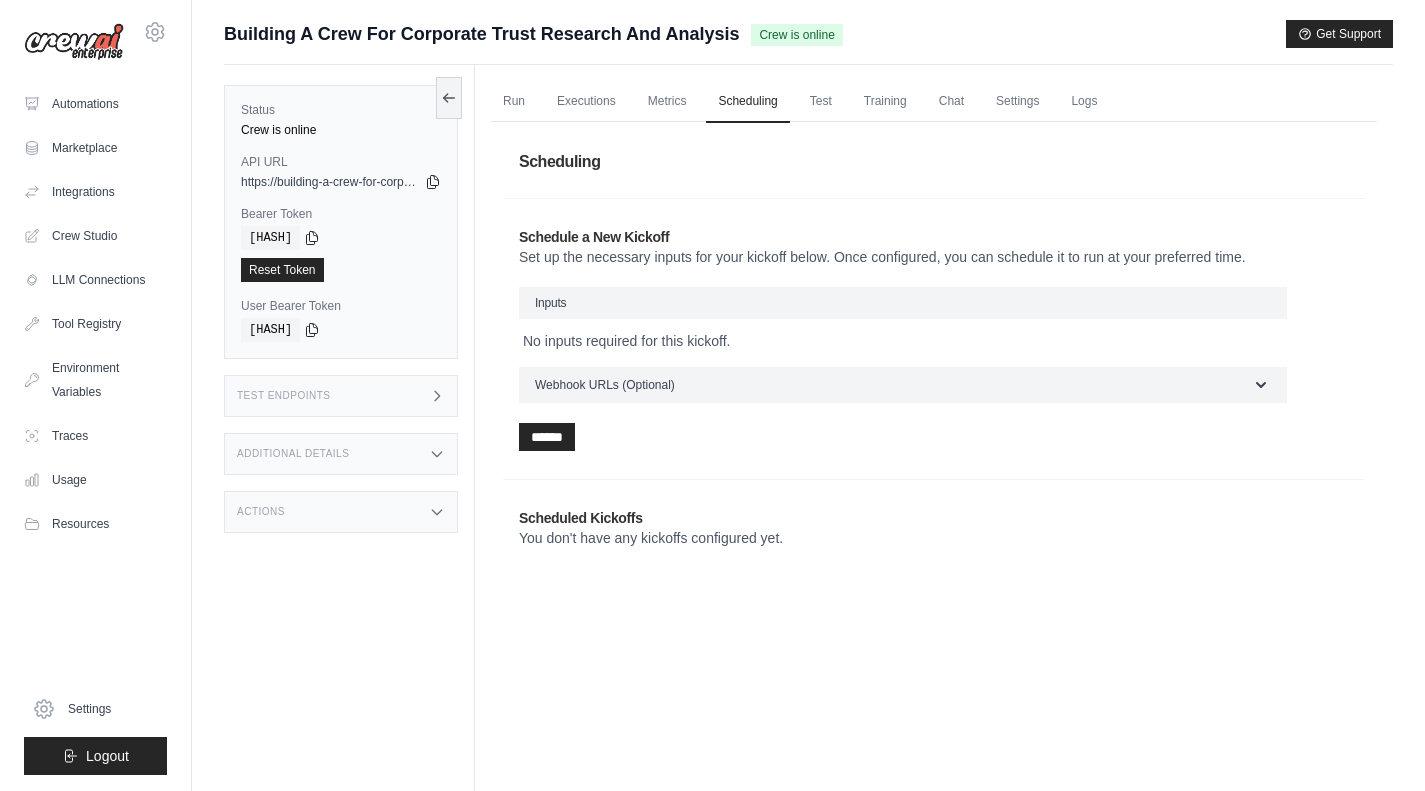 click on "Test" at bounding box center [821, 102] 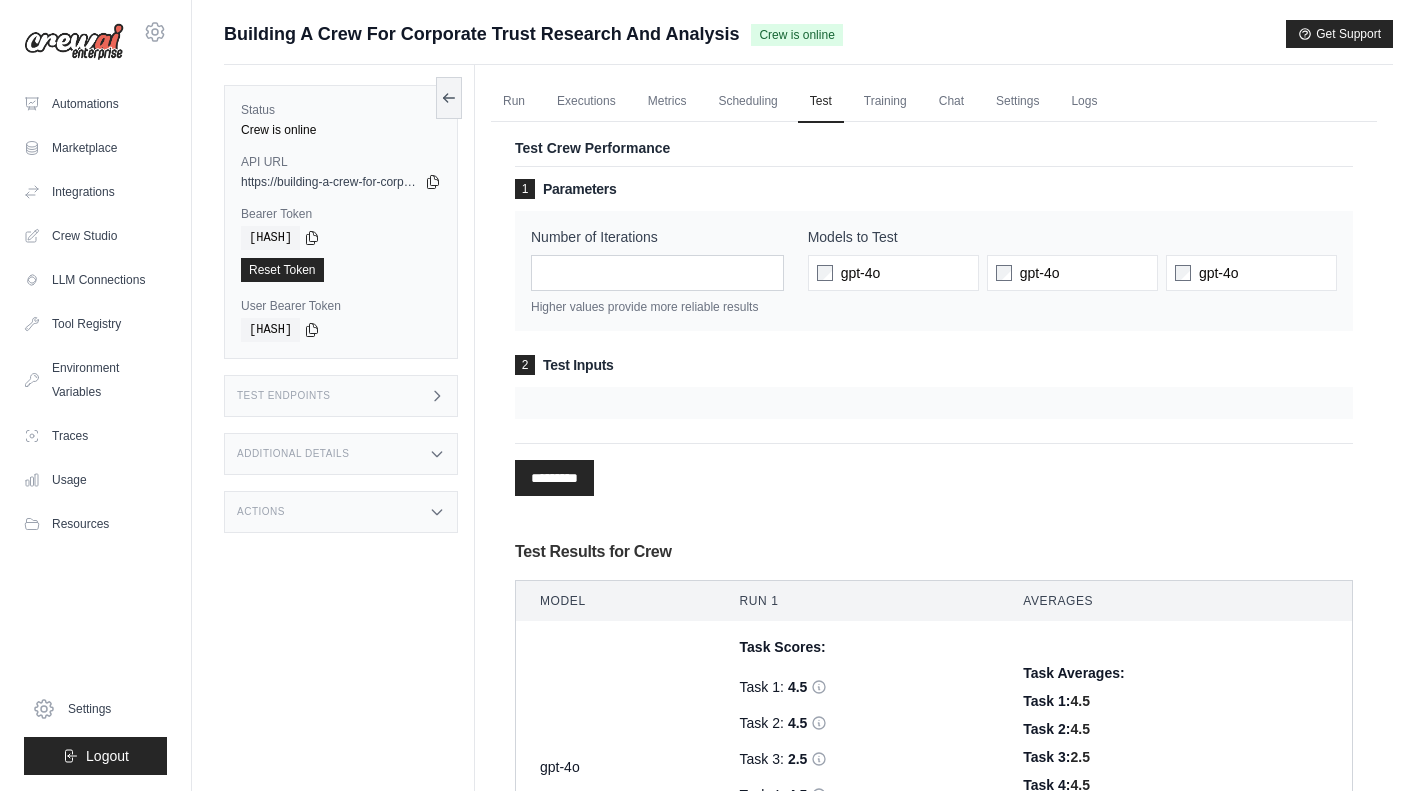 click on "Training" at bounding box center (885, 102) 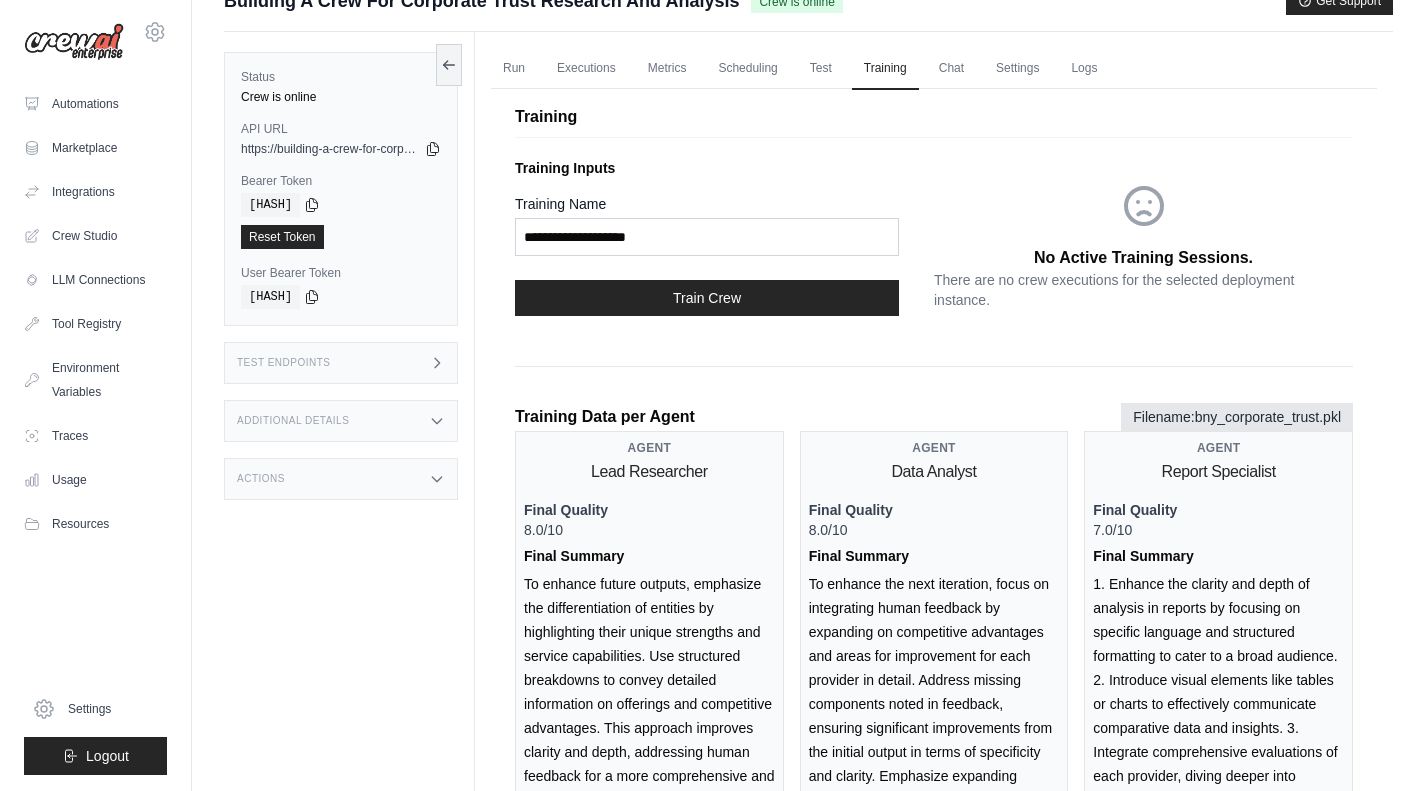 scroll, scrollTop: 0, scrollLeft: 0, axis: both 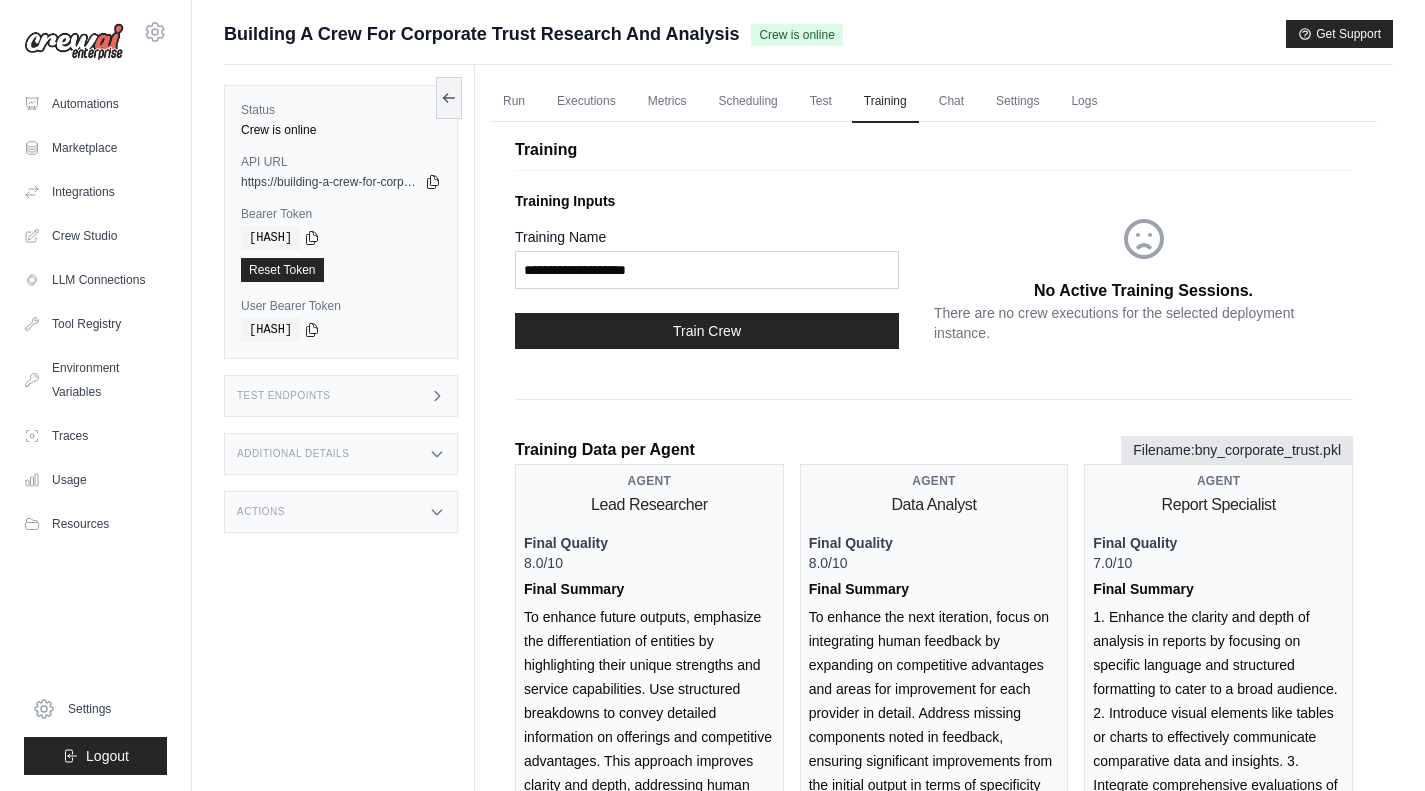 click on "Run" at bounding box center [514, 102] 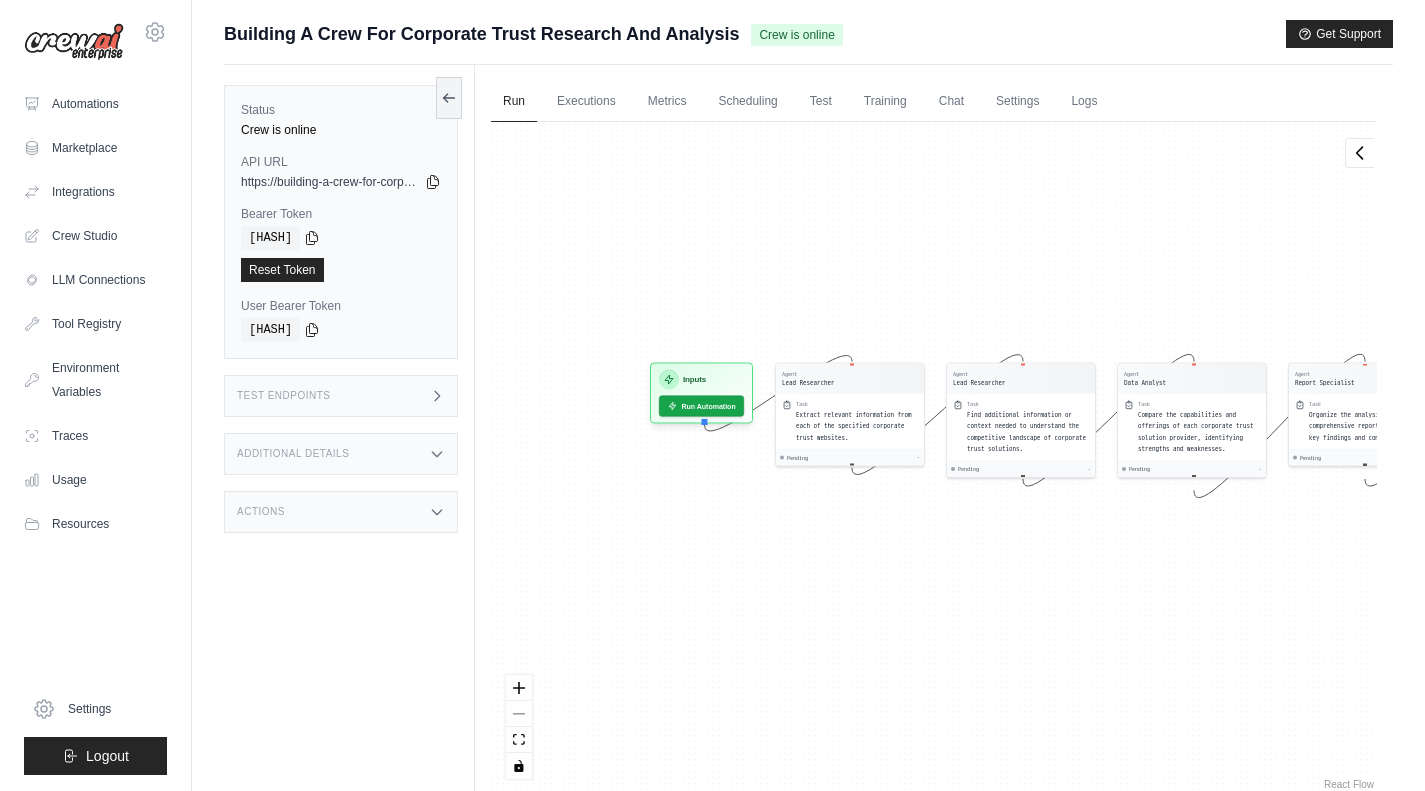 drag, startPoint x: 974, startPoint y: 598, endPoint x: 1237, endPoint y: 569, distance: 264.59402 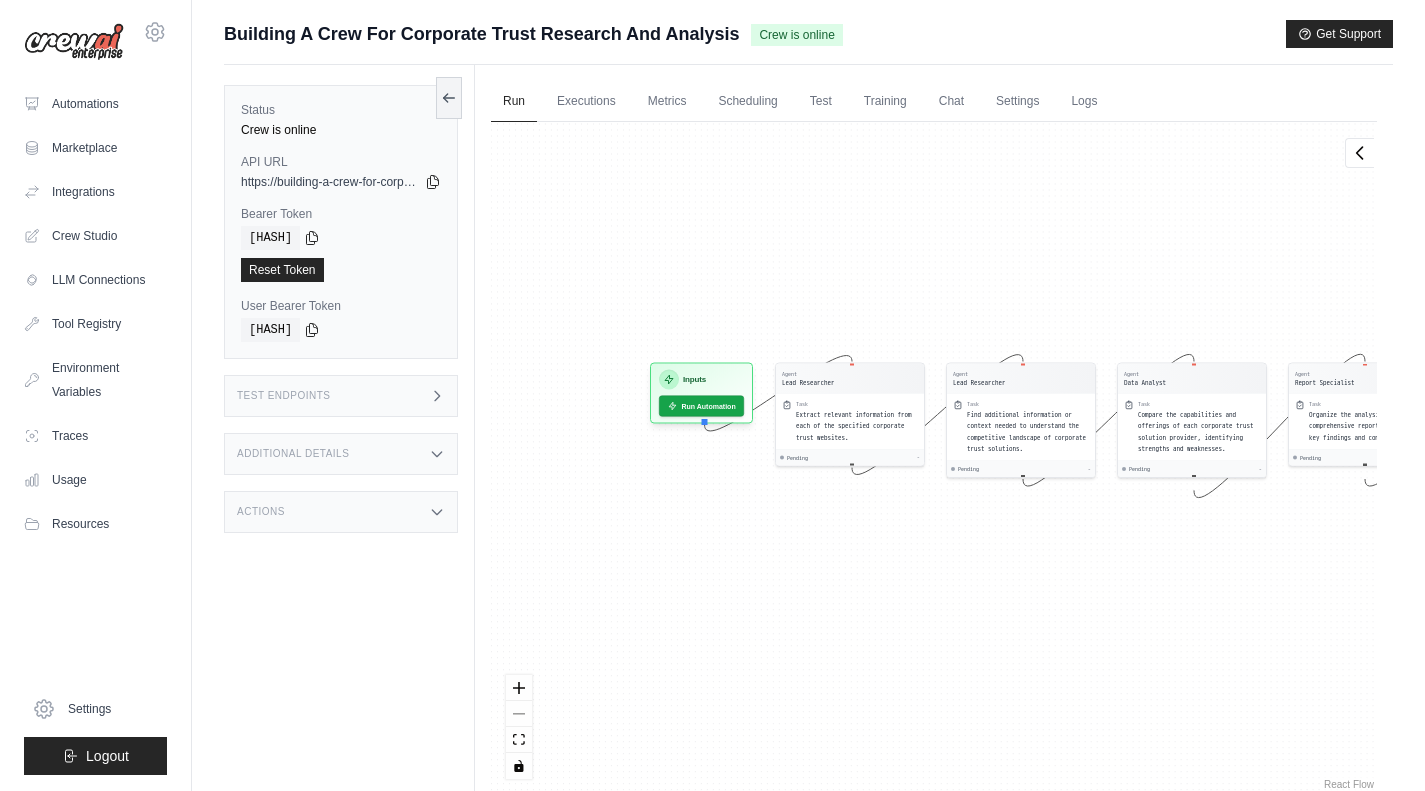 click on "Agent Lead Researcher Task Extract relevant information from each of the specified corporate trust websites. Pending - Agent Lead Researcher Task Find additional information or context needed to understand the competitive landscape of corporate trust solutions. Pending - Agent Data Analyst Task Compare the capabilities and offerings of each corporate trust solution provider, identifying strengths and weaknesses. Pending - Agent Report Specialist Task Organize the analysis into a comprehensive report, highlighting key findings and comparisons. Pending - Agent Report Specialist Task Format the report into a professional PDF document. Pending - Inputs Run Automation Output Status:  Waiting No Result Yet" at bounding box center (934, 458) 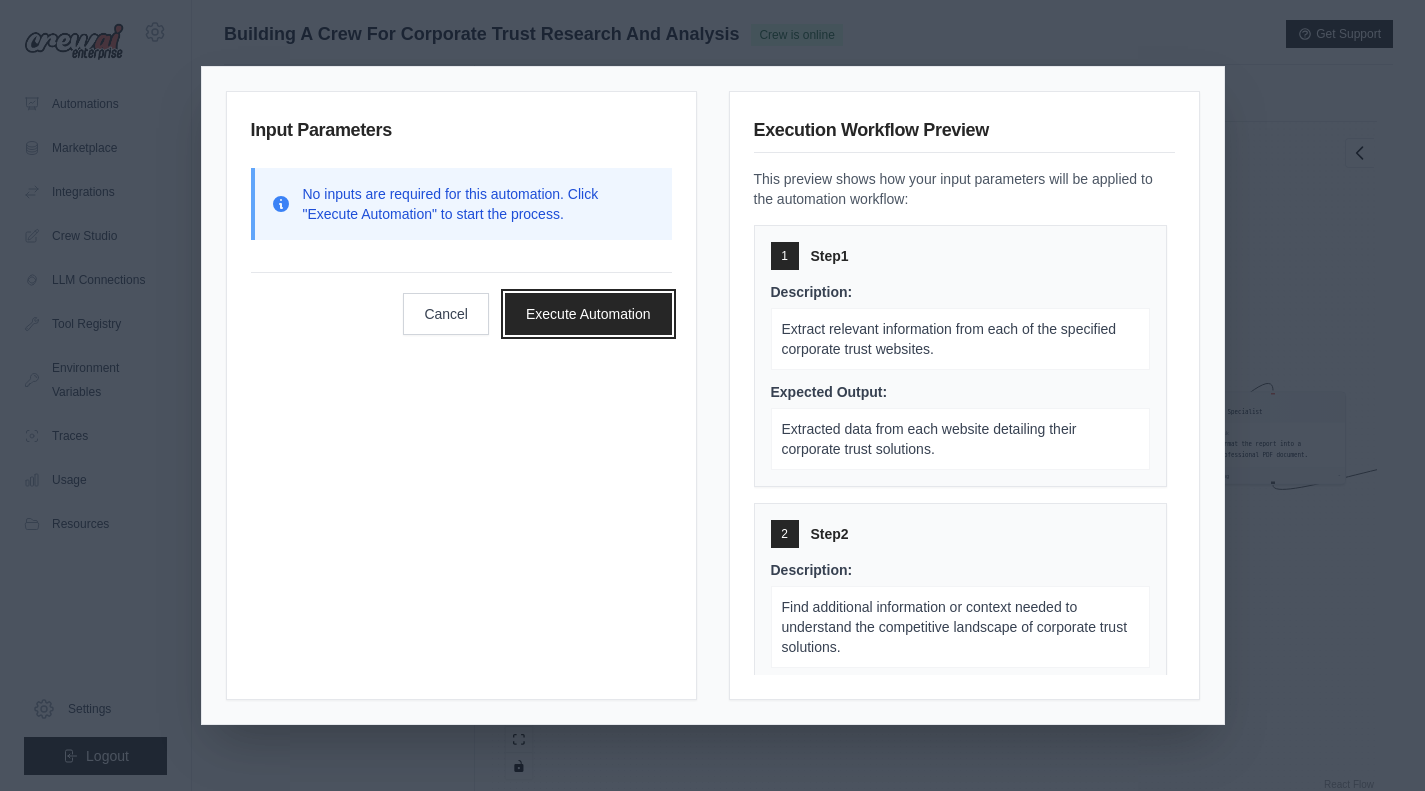click on "Execute Automation" at bounding box center (588, 314) 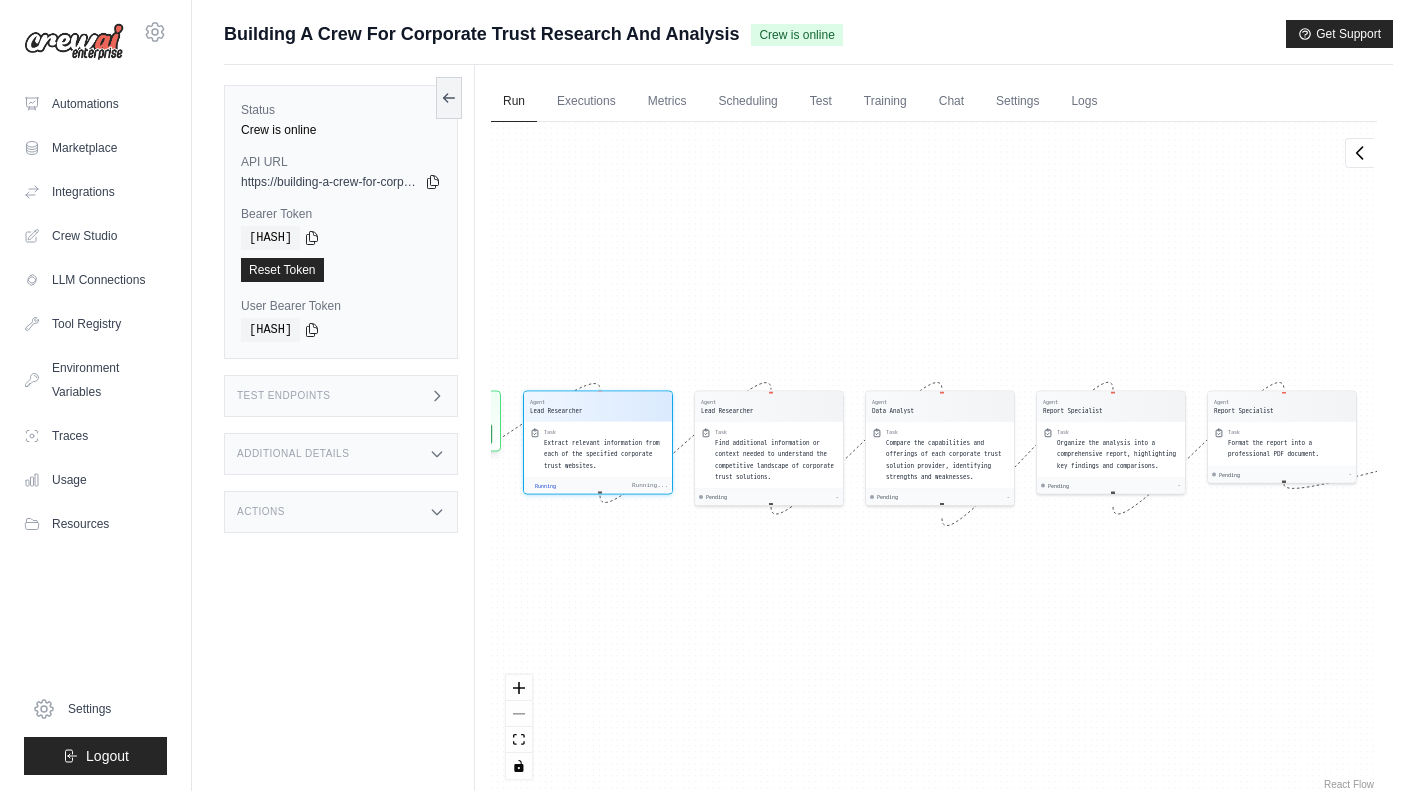 drag, startPoint x: 645, startPoint y: 275, endPoint x: 782, endPoint y: 256, distance: 138.31125 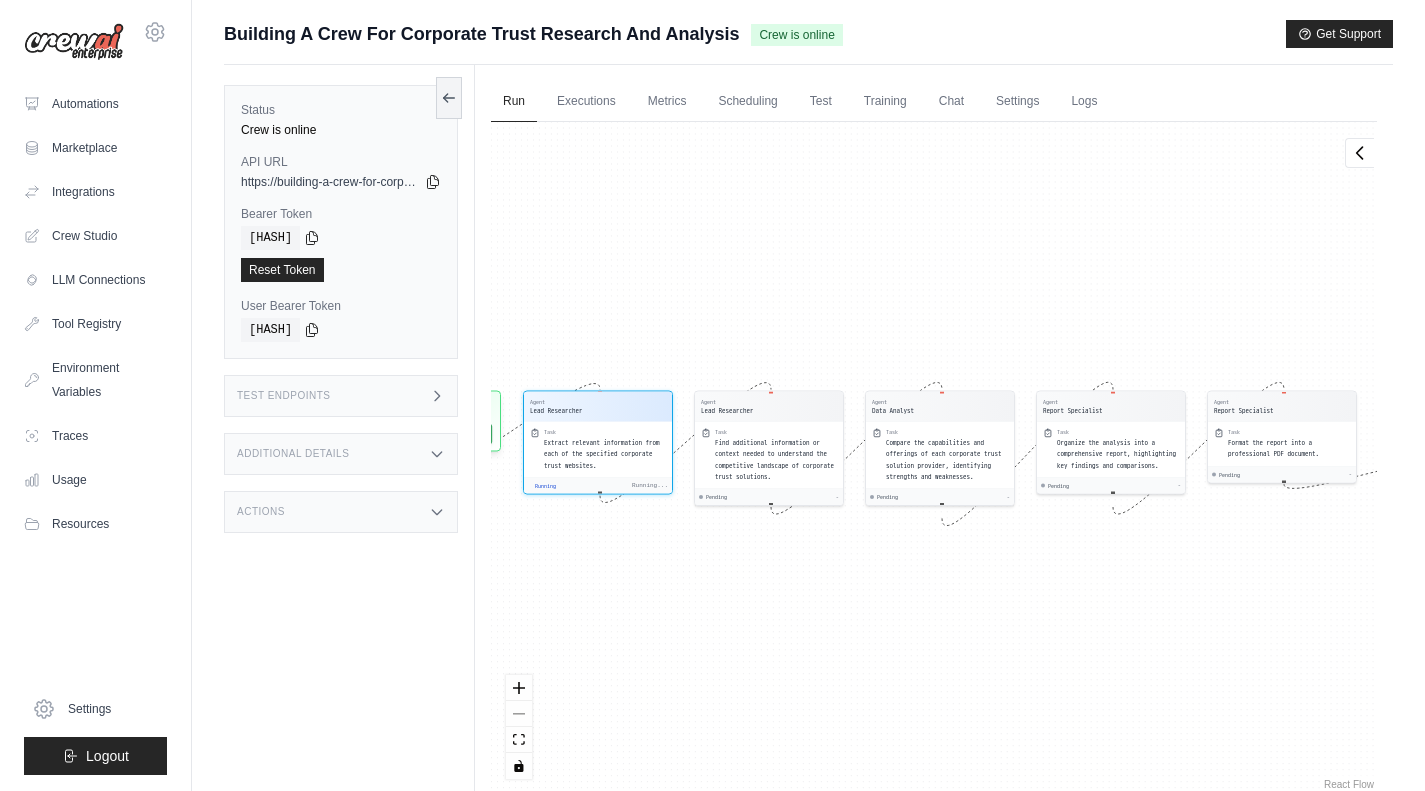click on "Agent Lead Researcher Task Extract relevant information from each of the specified corporate trust websites. Running Running... Agent Lead Researcher Task Find additional information or context needed to understand the competitive landscape of corporate trust solutions. Pending - Agent Data Analyst Task Compare the capabilities and offerings of each corporate trust solution provider, identifying strengths and weaknesses. Pending - Agent Report Specialist Task Organize the analysis into a comprehensive report, highlighting key findings and comparisons. Pending - Agent Report Specialist Task Format the report into a professional PDF document. Pending - Inputs Run Automation Output Status:  Processing Processing..." at bounding box center [934, 458] 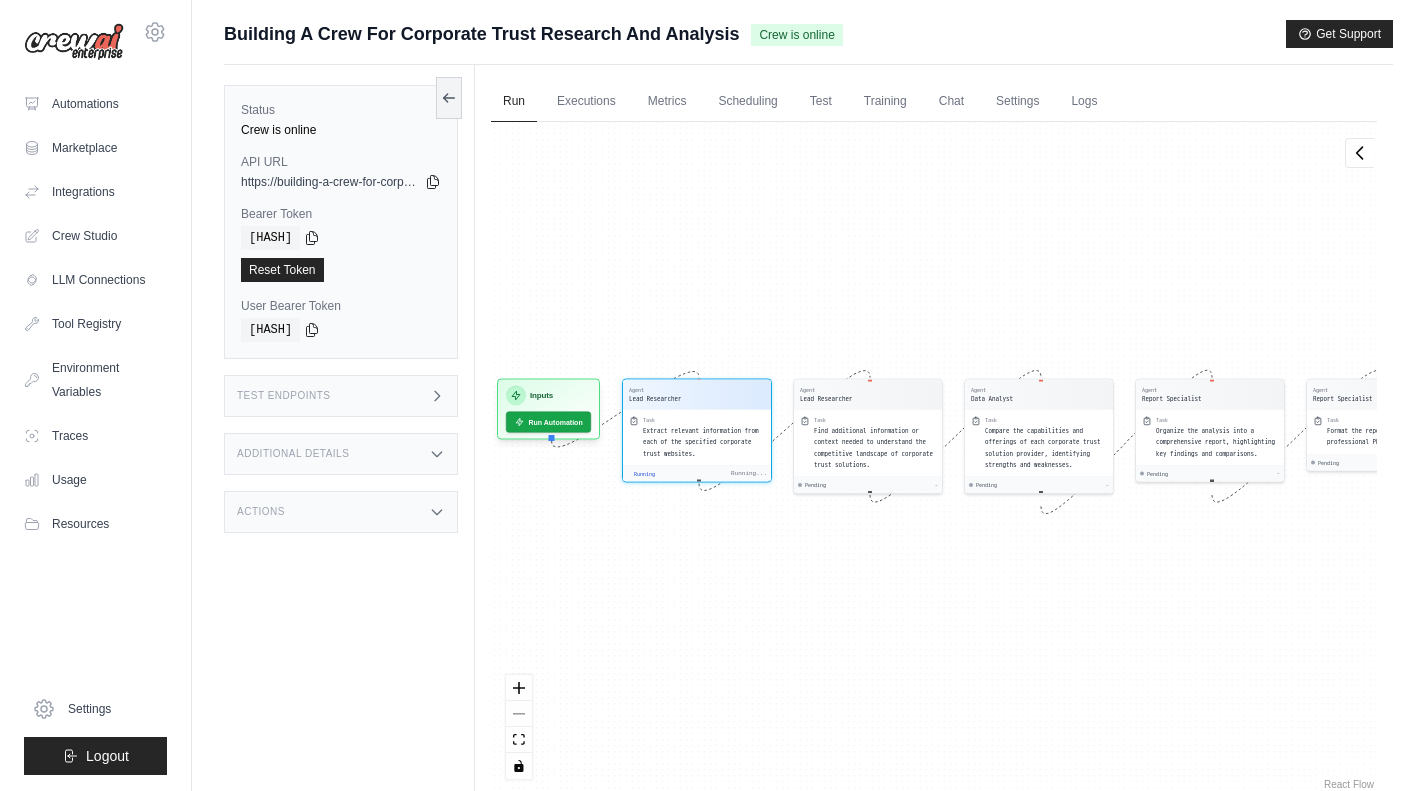 drag, startPoint x: 725, startPoint y: 274, endPoint x: 824, endPoint y: 262, distance: 99.724625 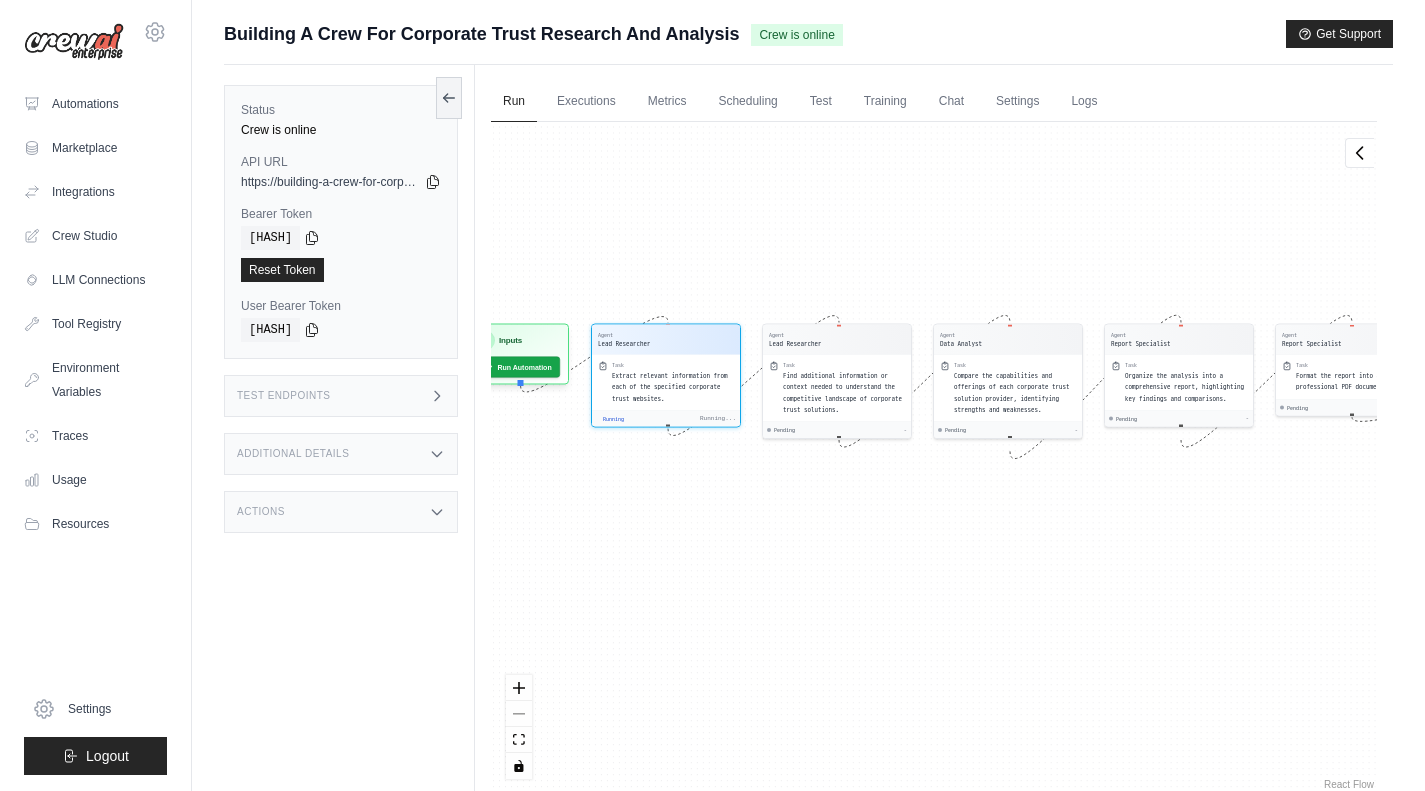 drag, startPoint x: 841, startPoint y: 588, endPoint x: 920, endPoint y: 520, distance: 104.23531 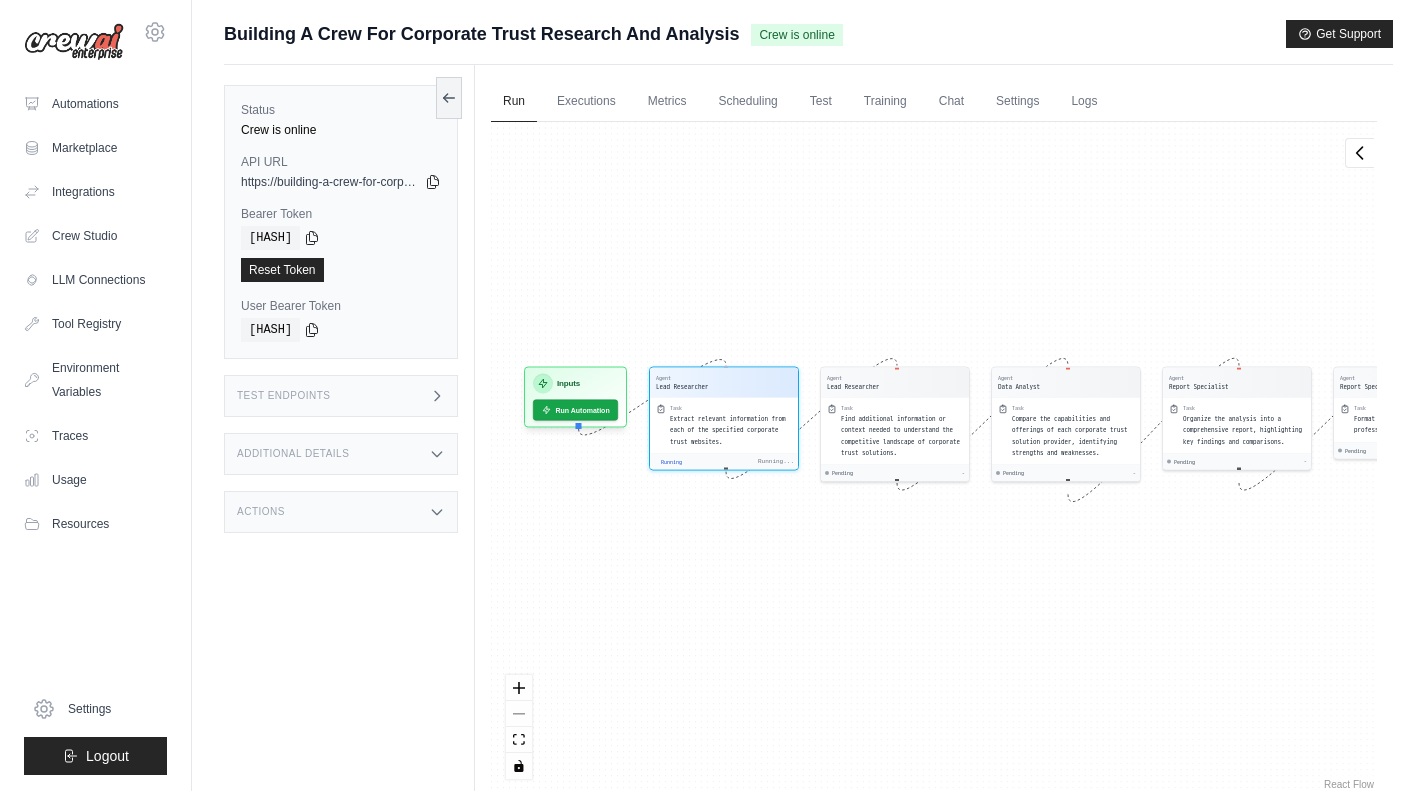 drag, startPoint x: 633, startPoint y: 566, endPoint x: 707, endPoint y: 562, distance: 74.10803 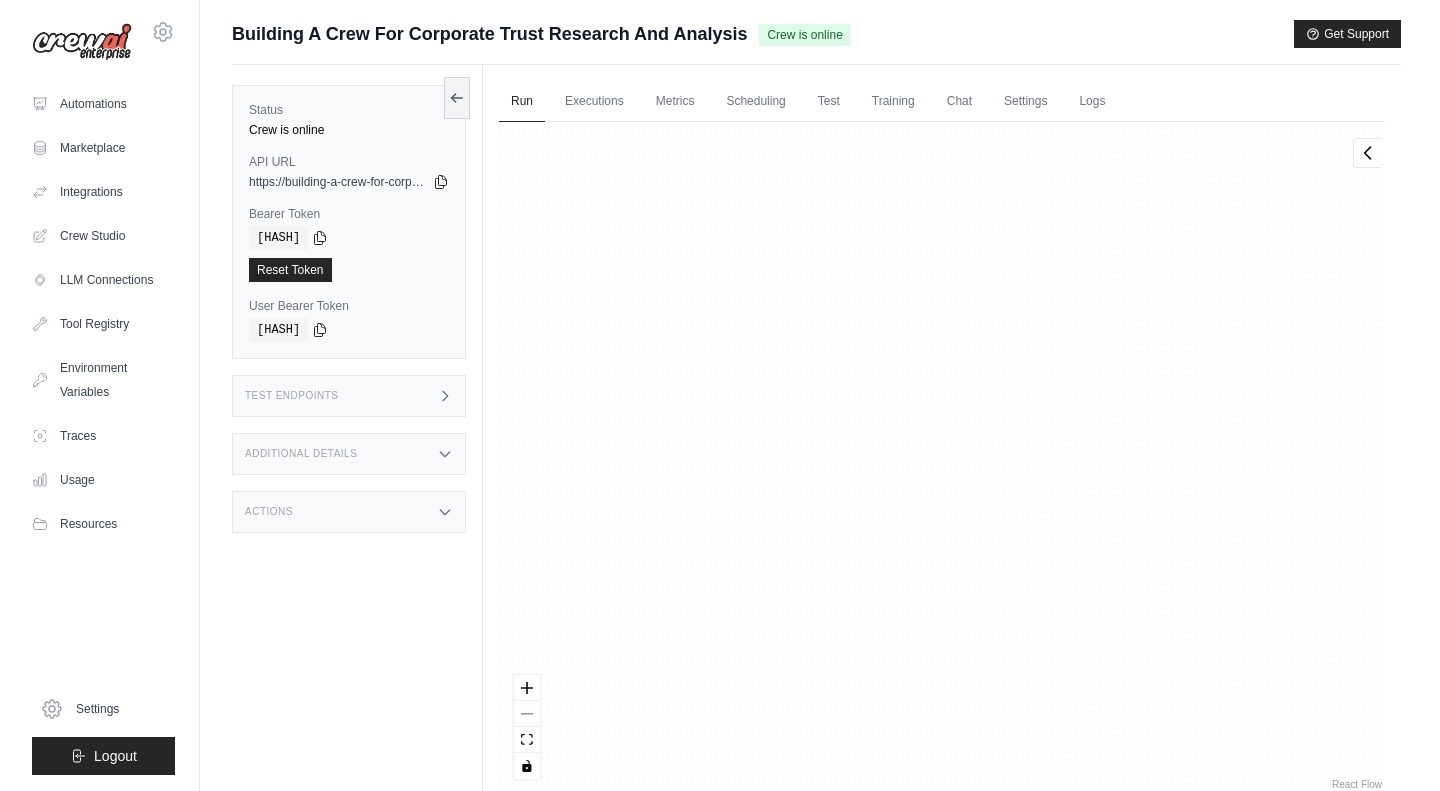 scroll, scrollTop: 9503, scrollLeft: 0, axis: vertical 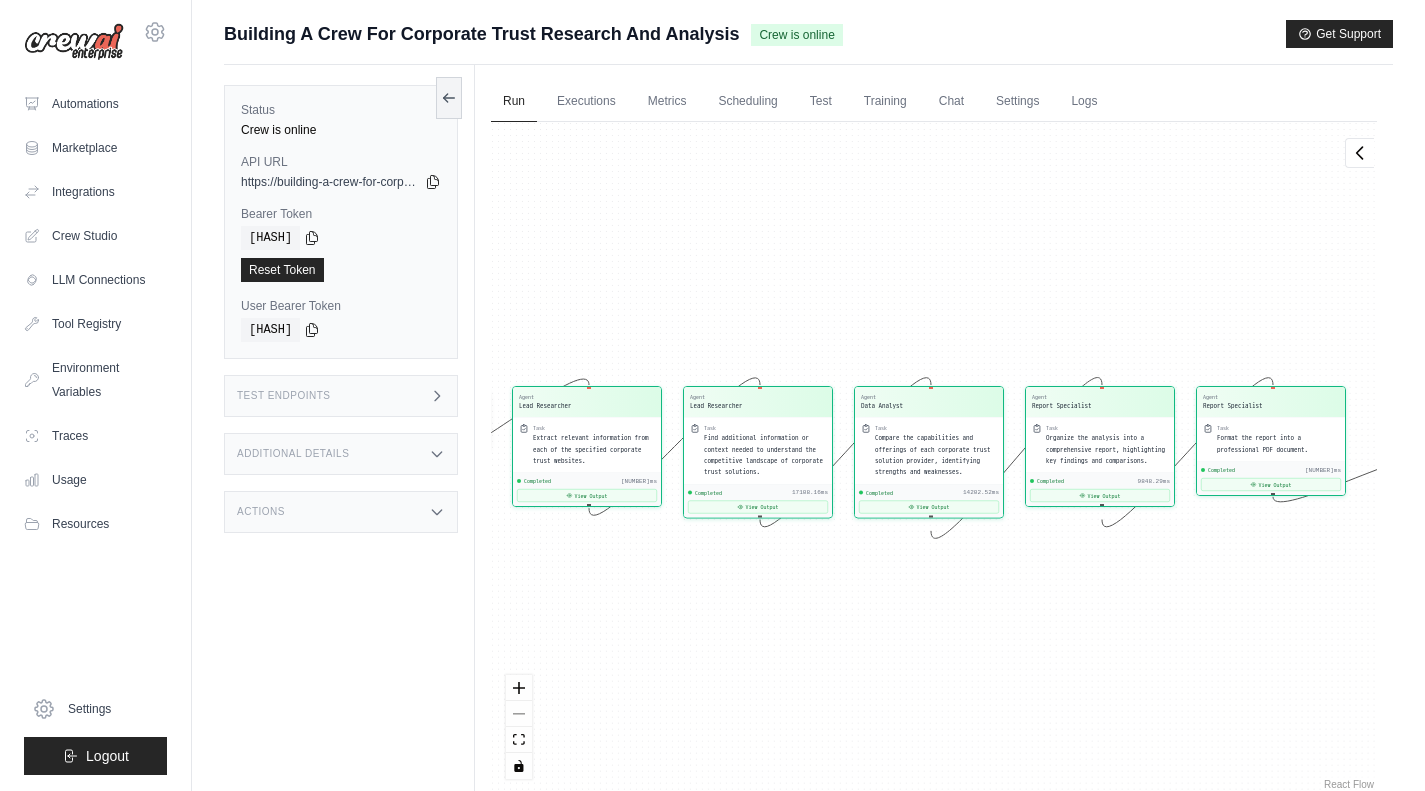 click on "Automations" at bounding box center (95, 104) 